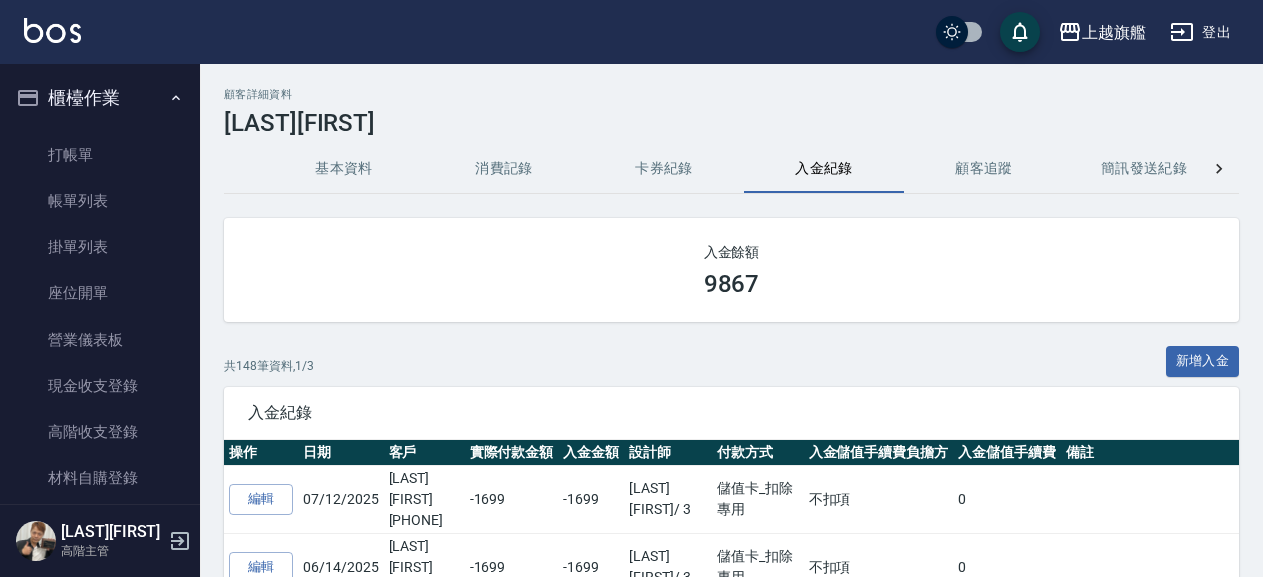 scroll, scrollTop: 0, scrollLeft: 0, axis: both 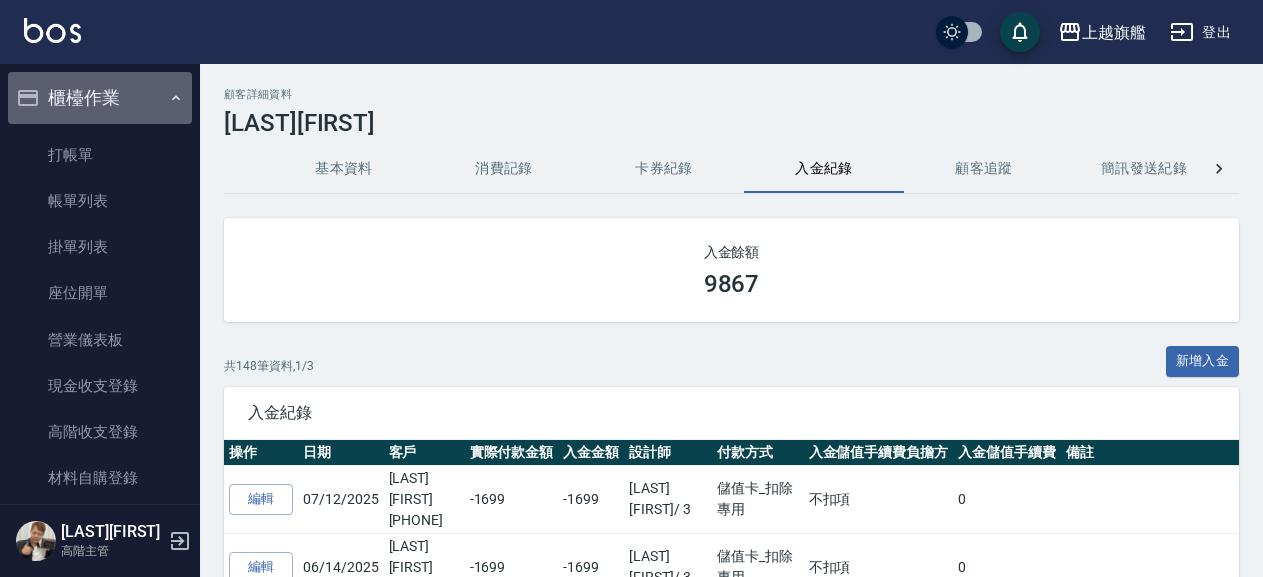click 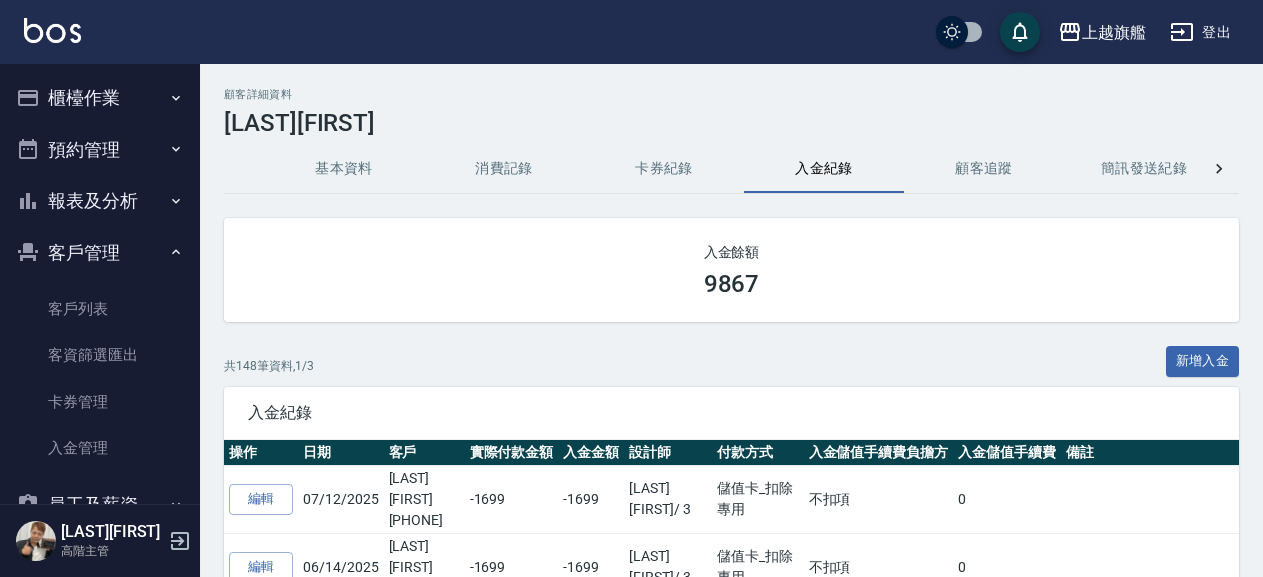 click on "櫃檯作業" at bounding box center [100, 98] 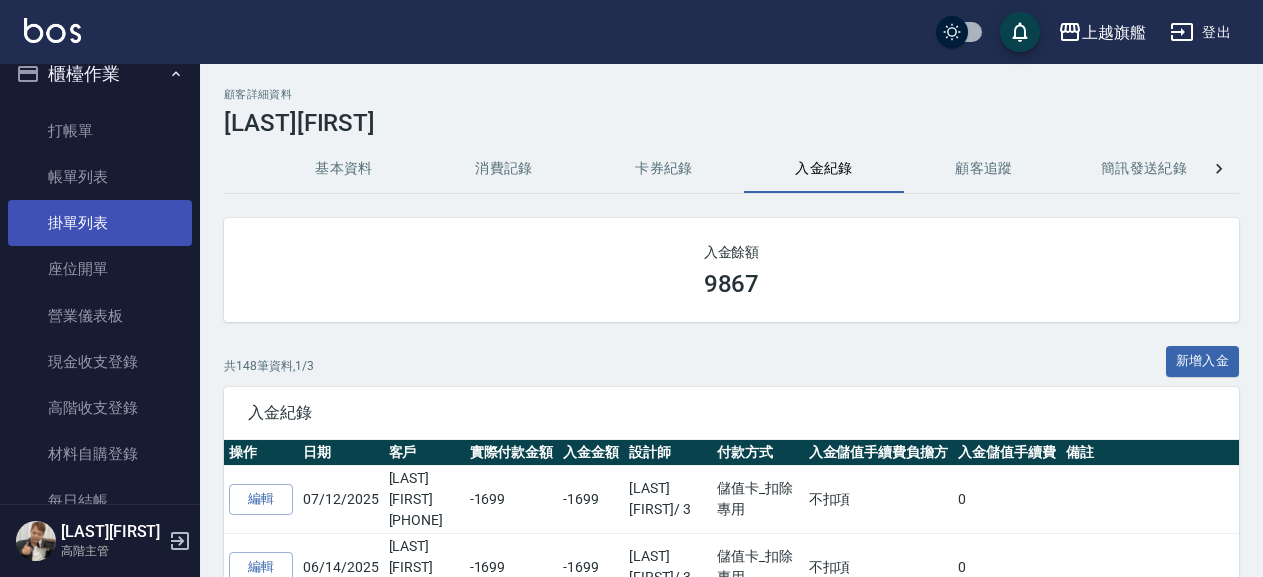 scroll, scrollTop: 0, scrollLeft: 0, axis: both 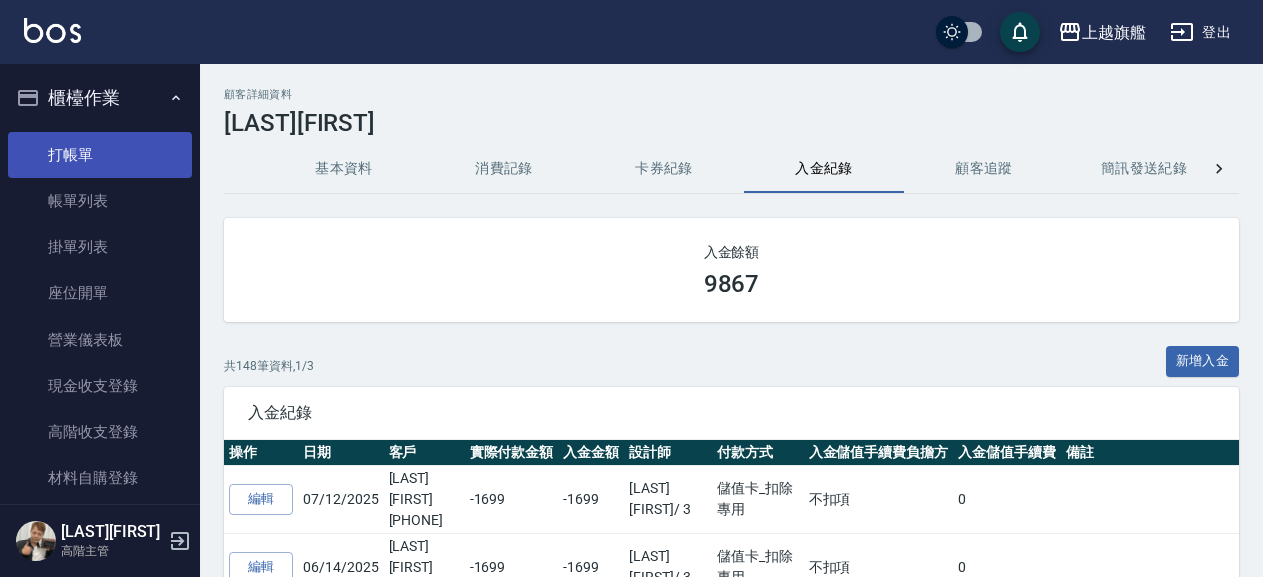 click on "打帳單" at bounding box center [100, 155] 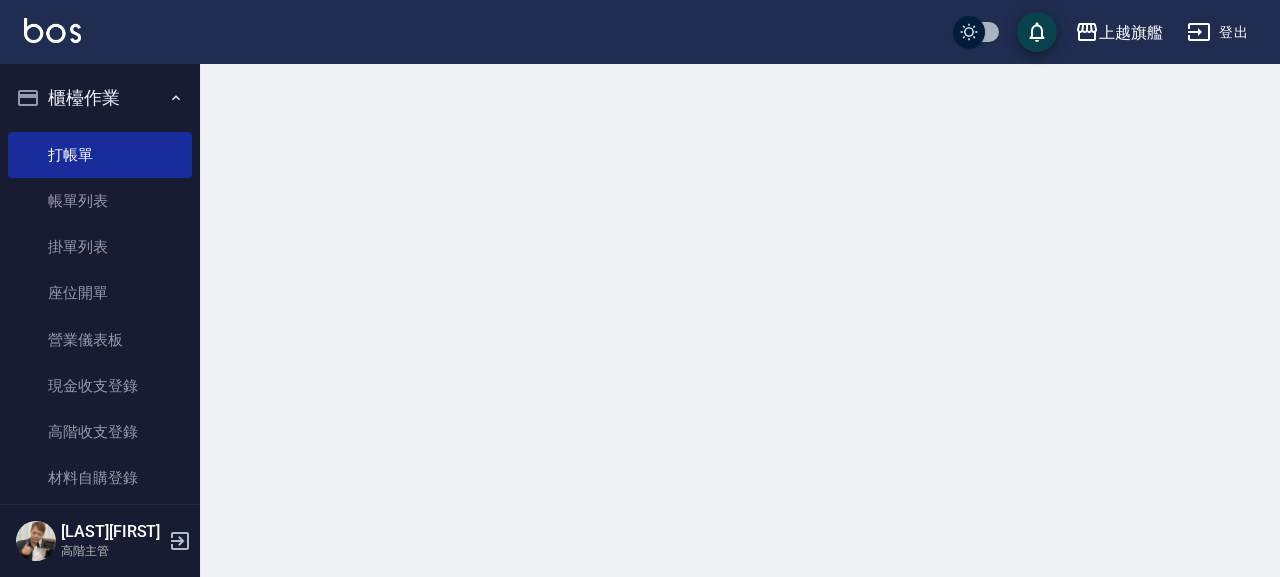 click on "櫃檯作業" at bounding box center [100, 98] 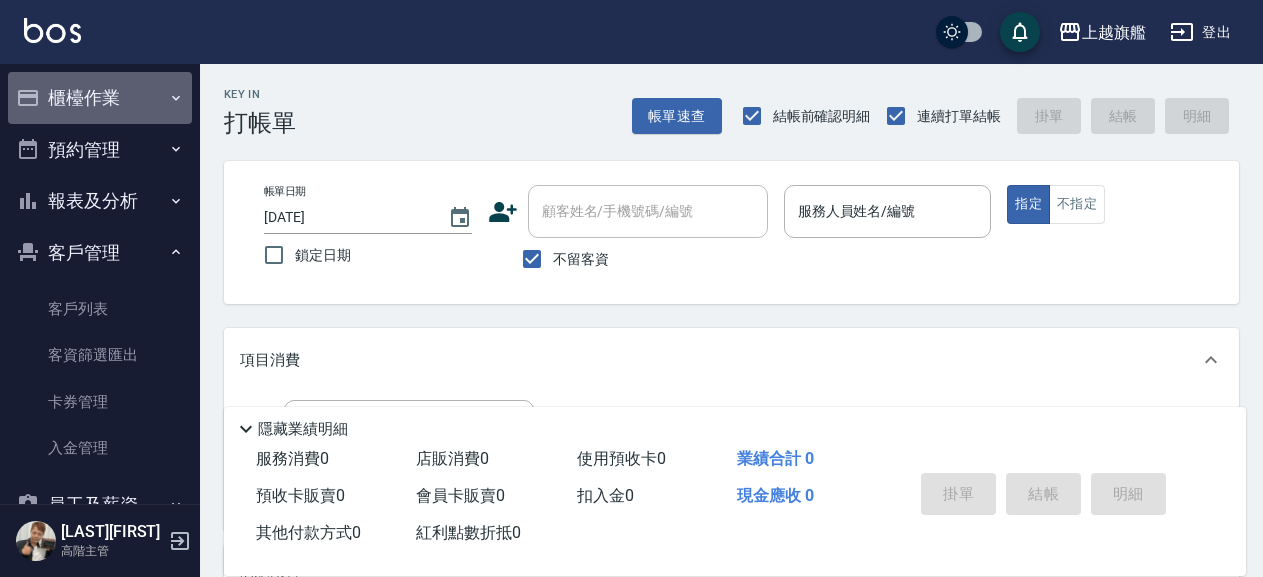 click on "櫃檯作業" at bounding box center [100, 98] 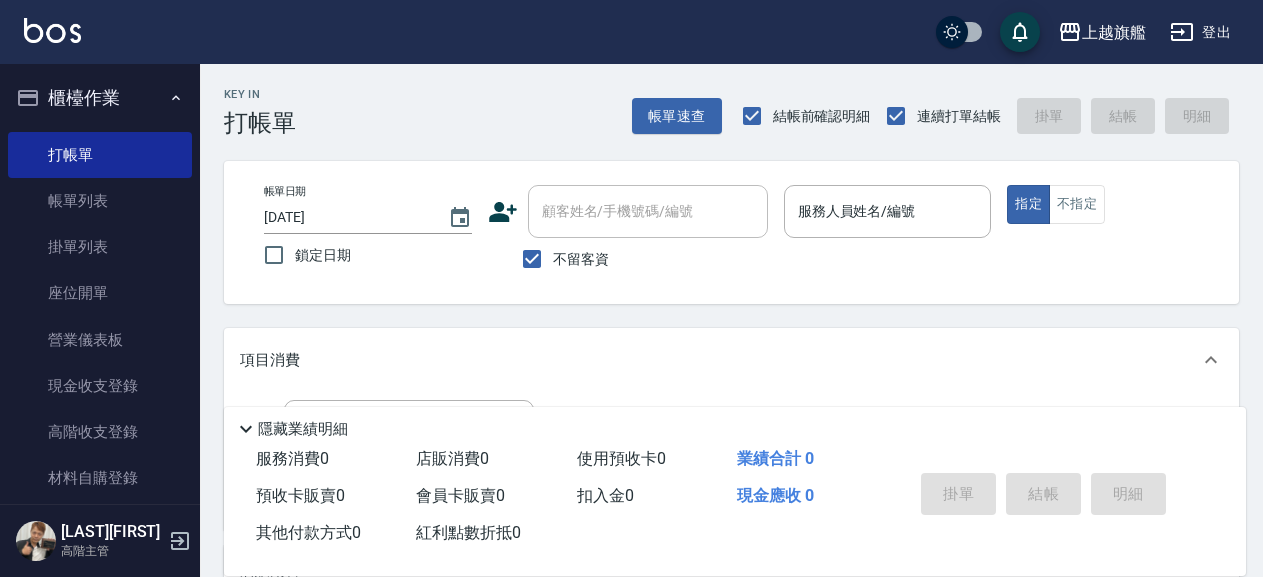 click on "項目消費" at bounding box center (719, 360) 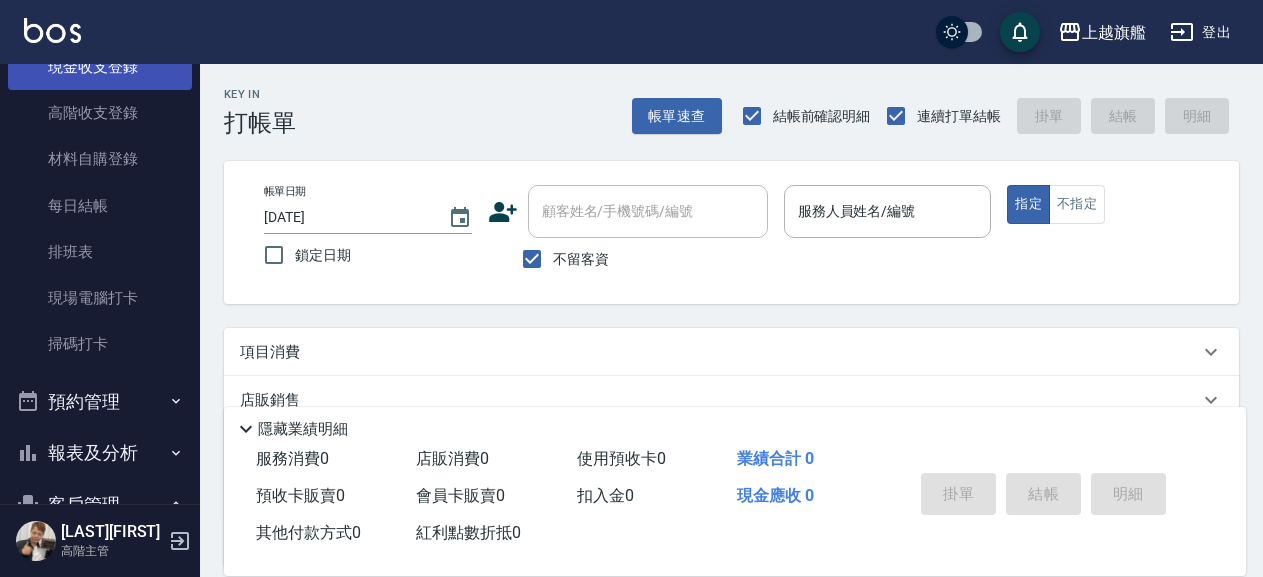 scroll, scrollTop: 342, scrollLeft: 0, axis: vertical 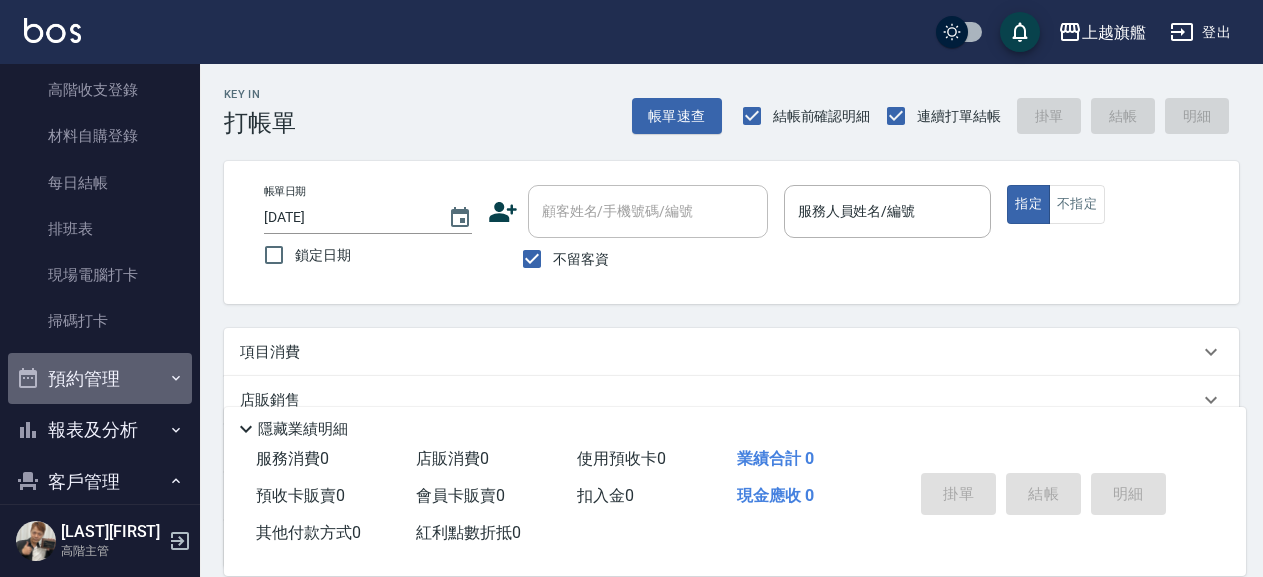 click on "預約管理" at bounding box center [100, 379] 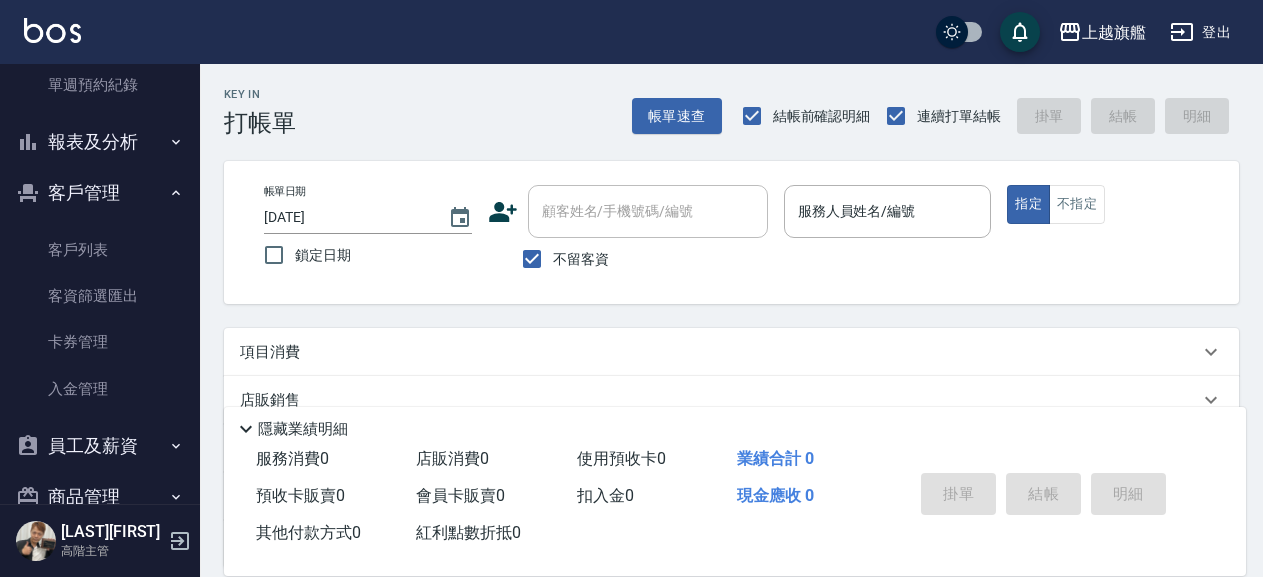 scroll, scrollTop: 798, scrollLeft: 0, axis: vertical 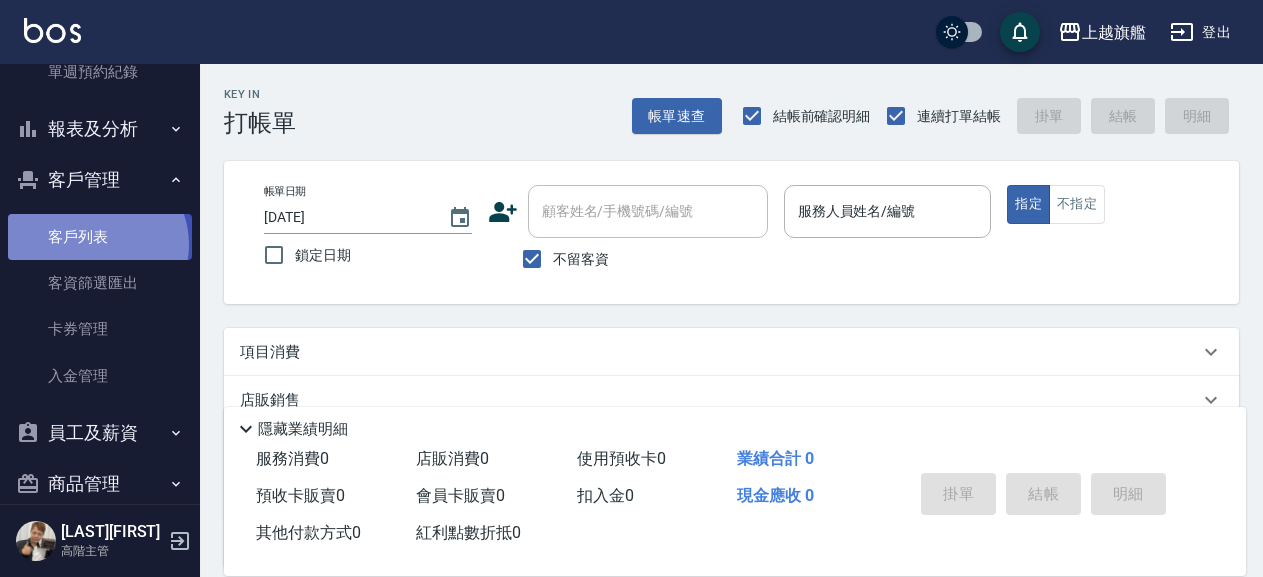click on "客戶列表" at bounding box center (100, 237) 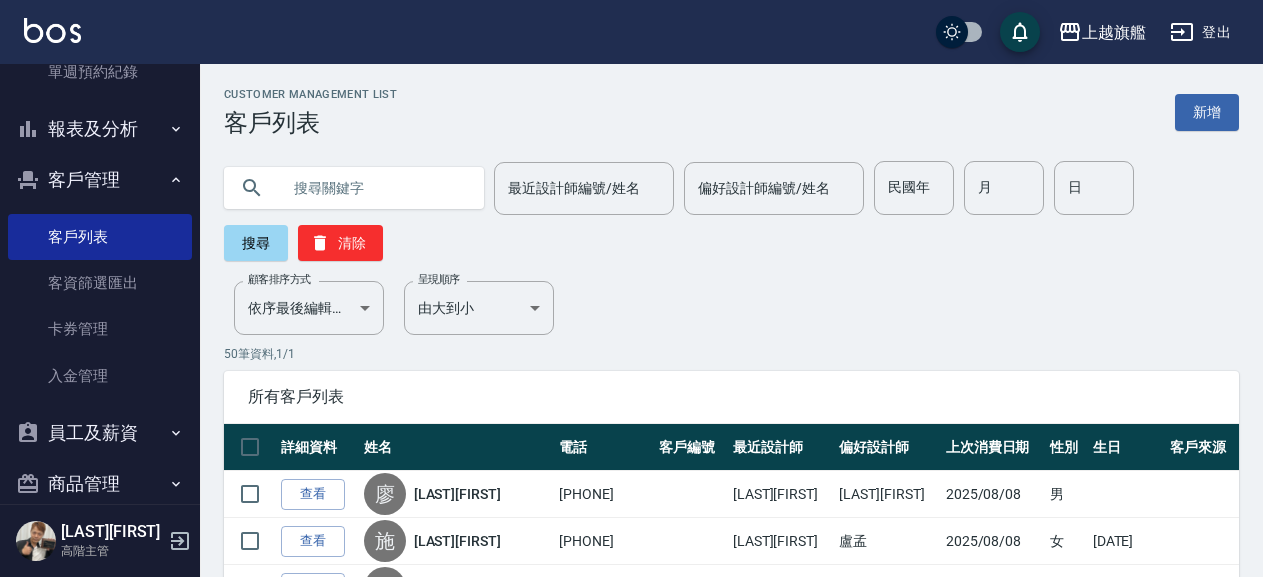 click at bounding box center [374, 188] 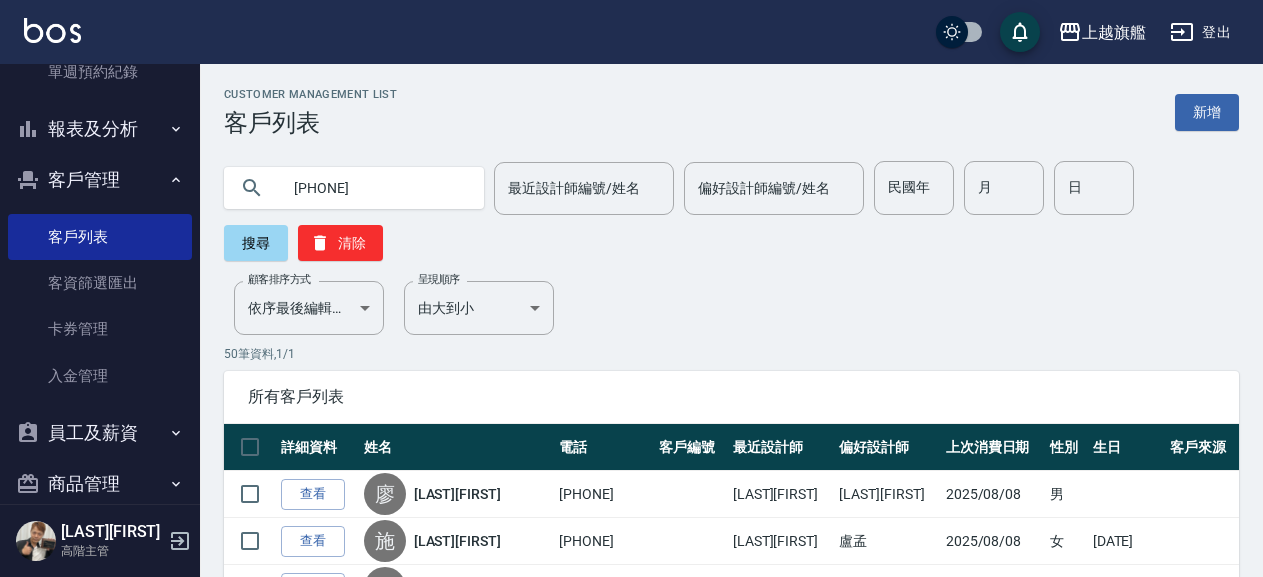 type on "[PHONE]" 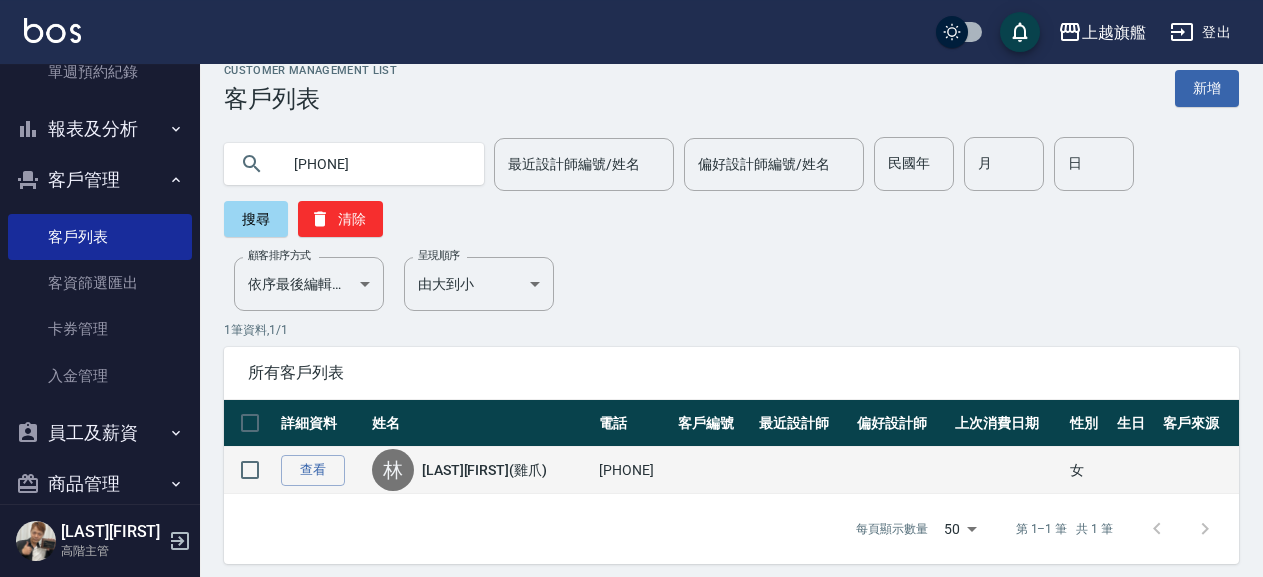 scroll, scrollTop: 35, scrollLeft: 0, axis: vertical 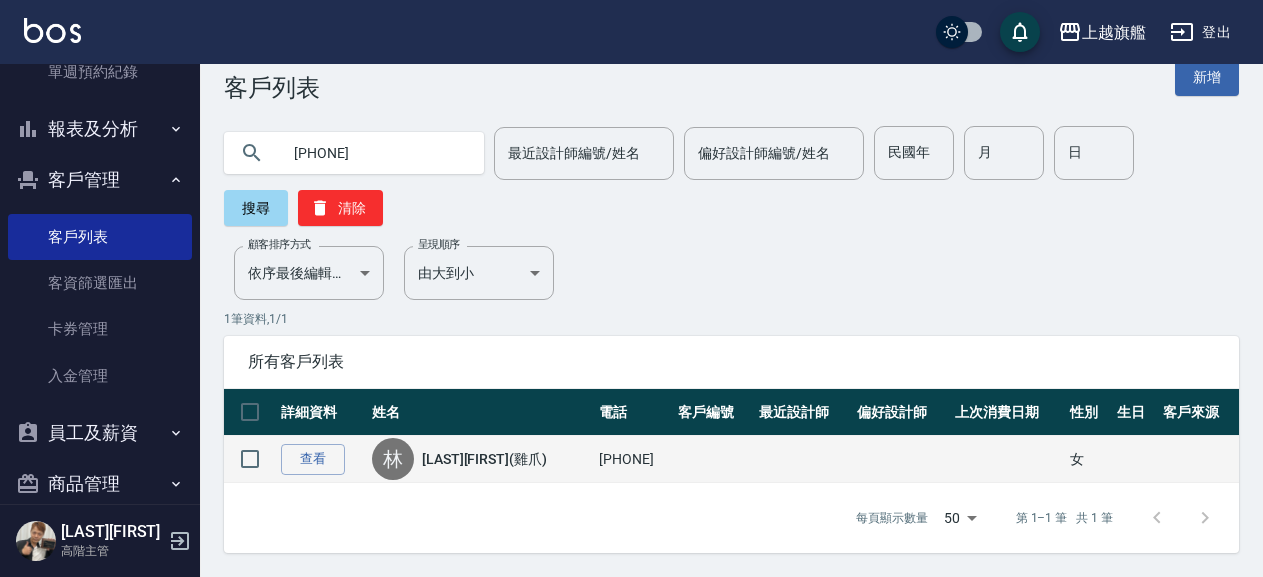 click on "[LAST][FIRST](雞爪)" at bounding box center [484, 459] 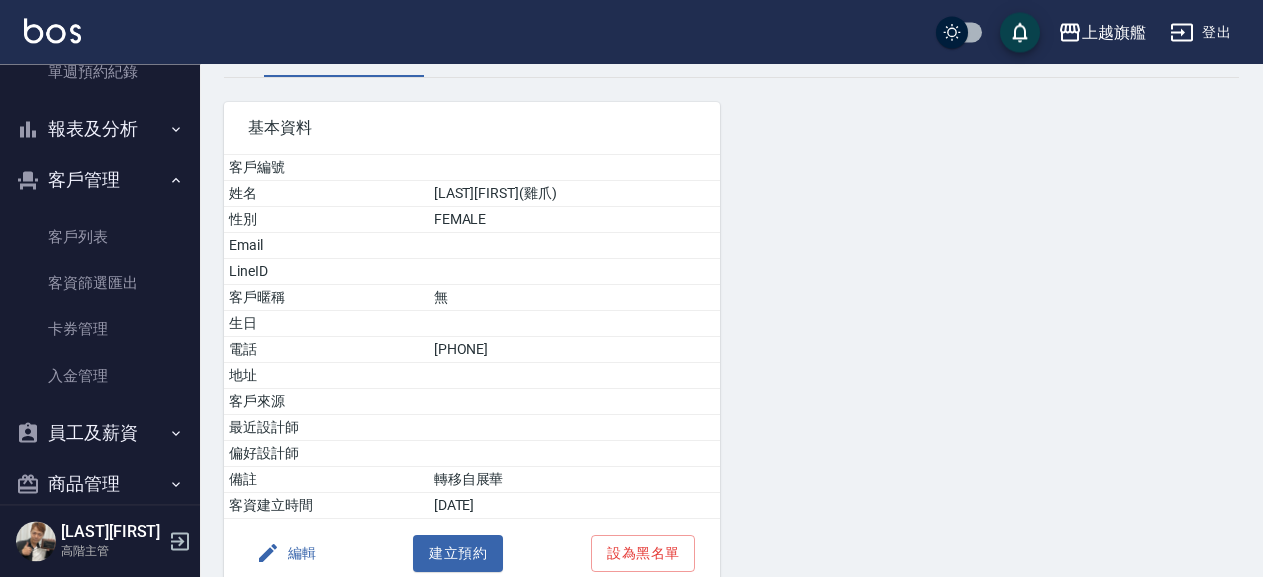 scroll, scrollTop: 0, scrollLeft: 0, axis: both 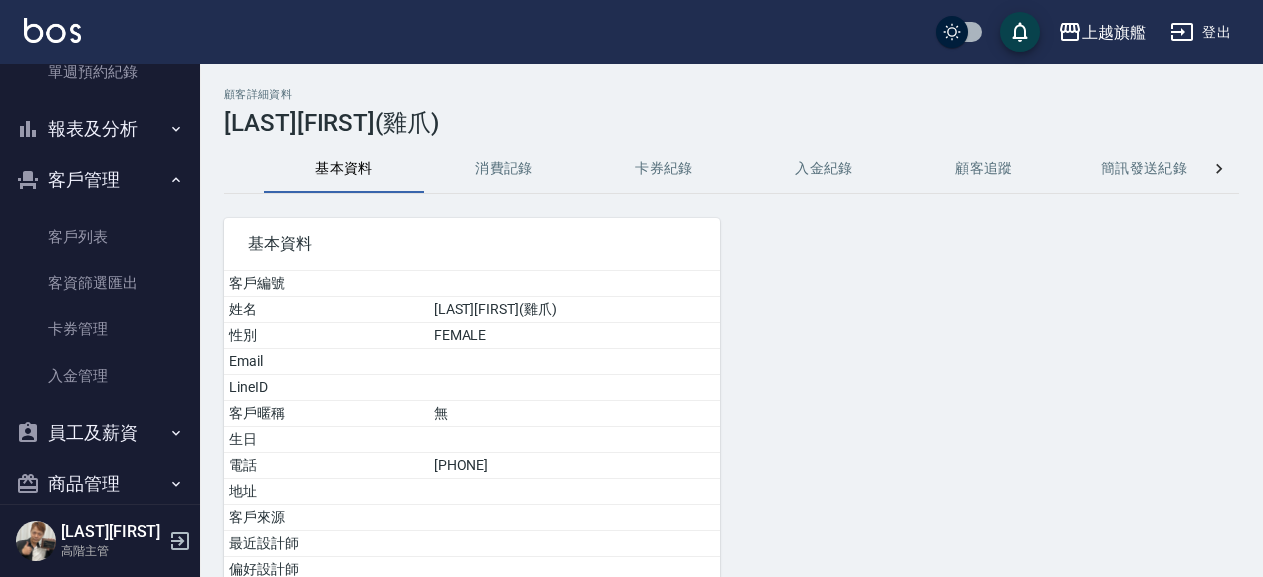 click on "消費記錄" at bounding box center (504, 169) 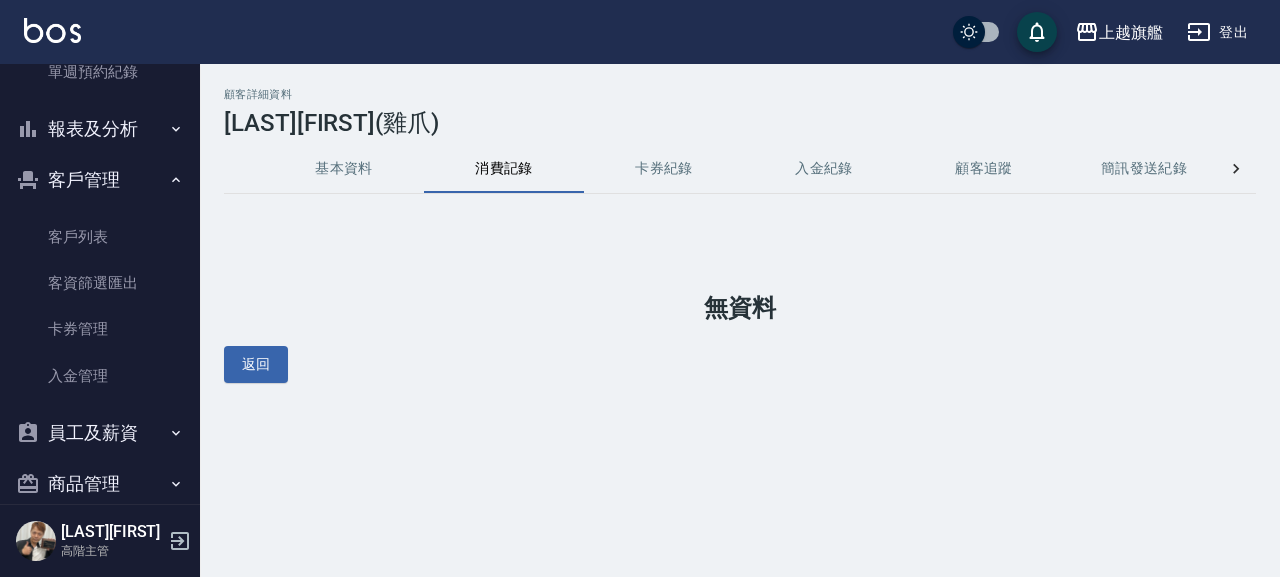 click on "入金紀錄" at bounding box center [824, 169] 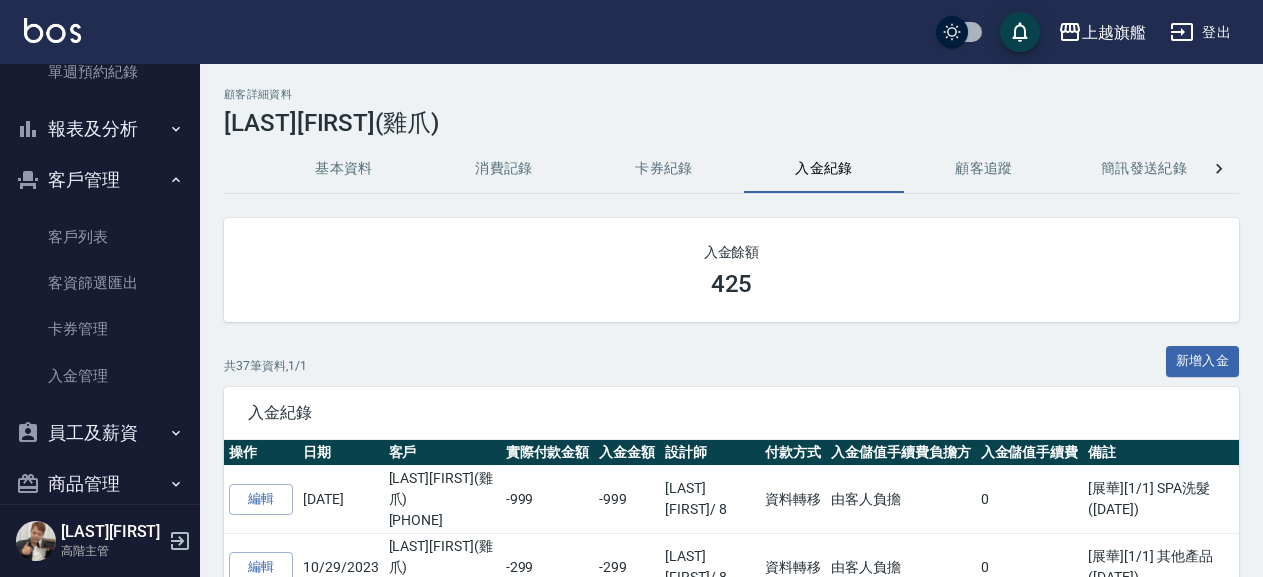 click on "卡券紀錄" at bounding box center (664, 169) 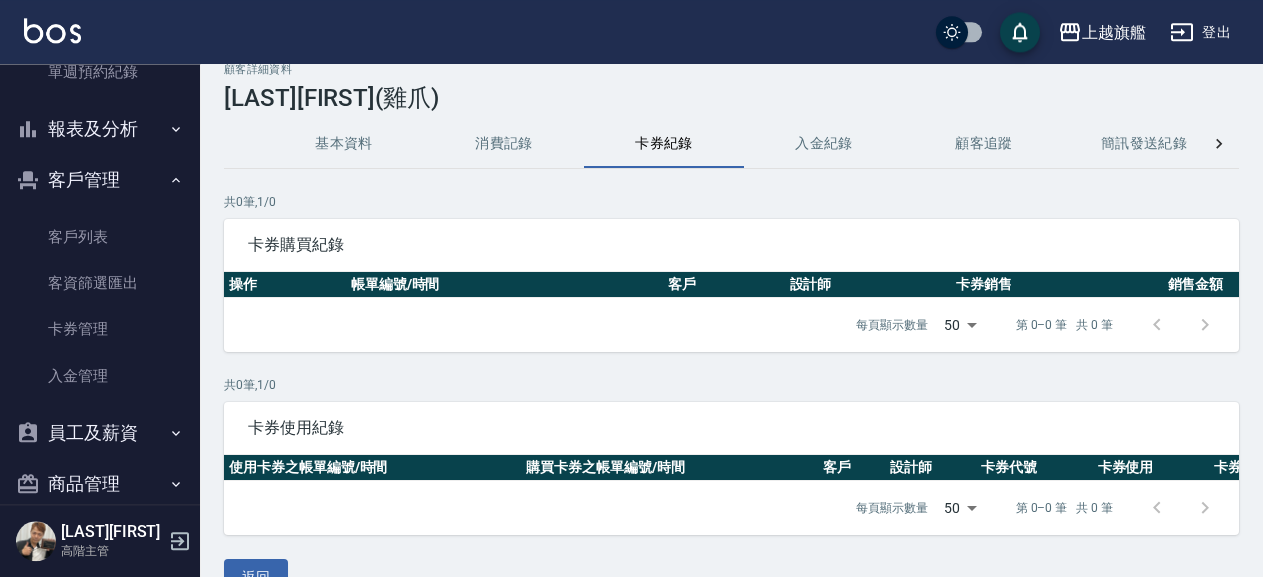 scroll, scrollTop: 0, scrollLeft: 0, axis: both 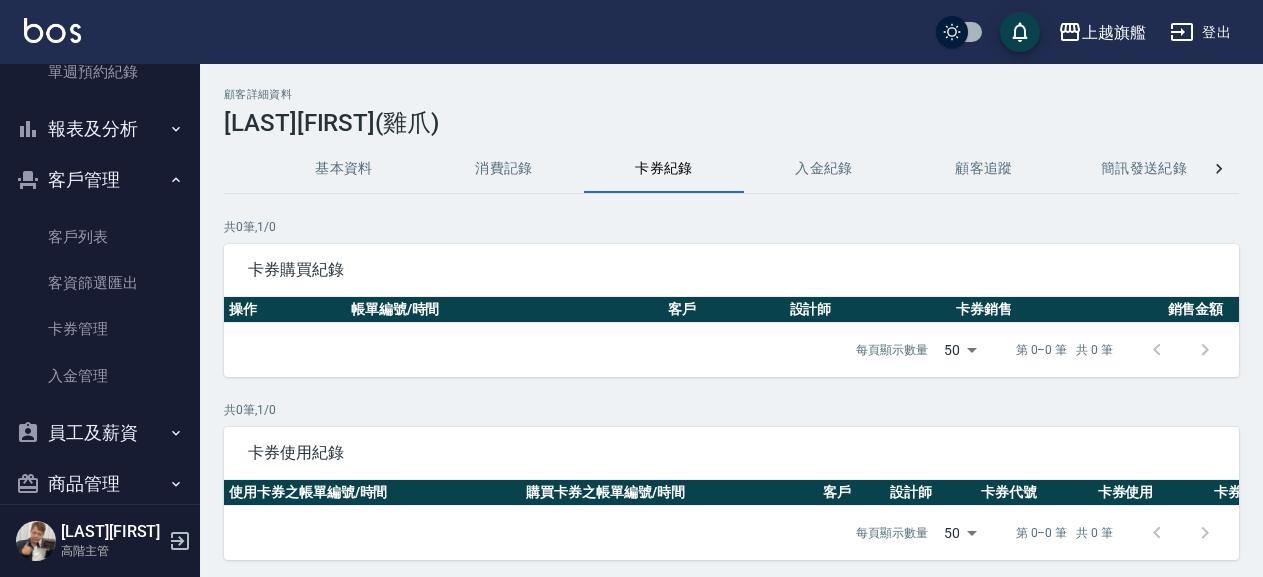 click on "基本資料" at bounding box center [344, 169] 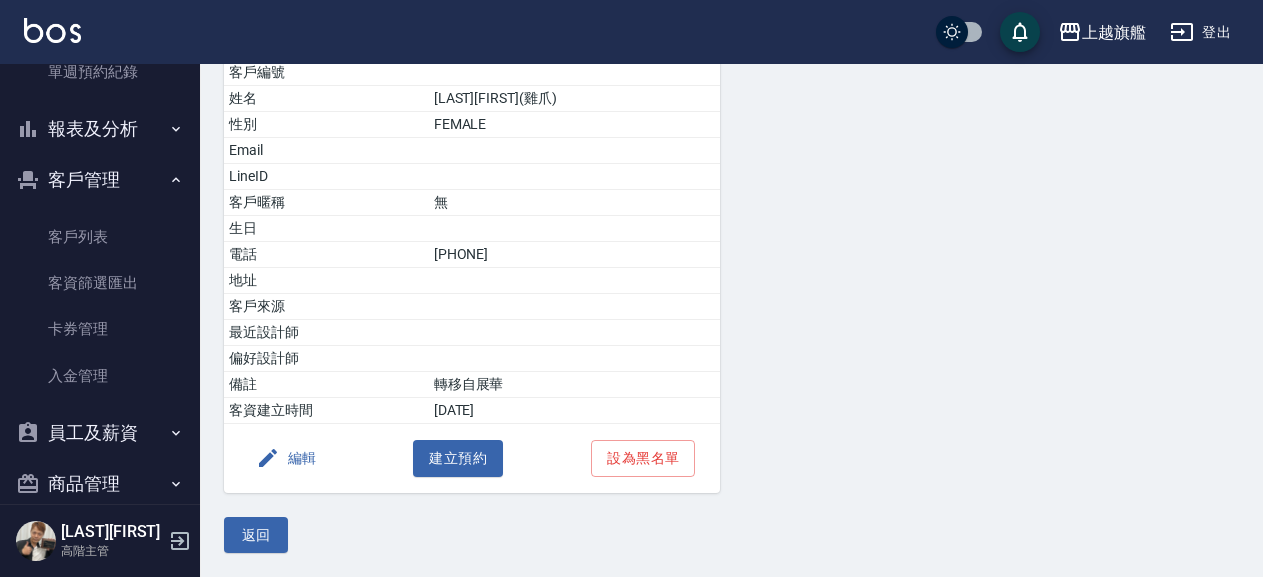 scroll, scrollTop: 0, scrollLeft: 0, axis: both 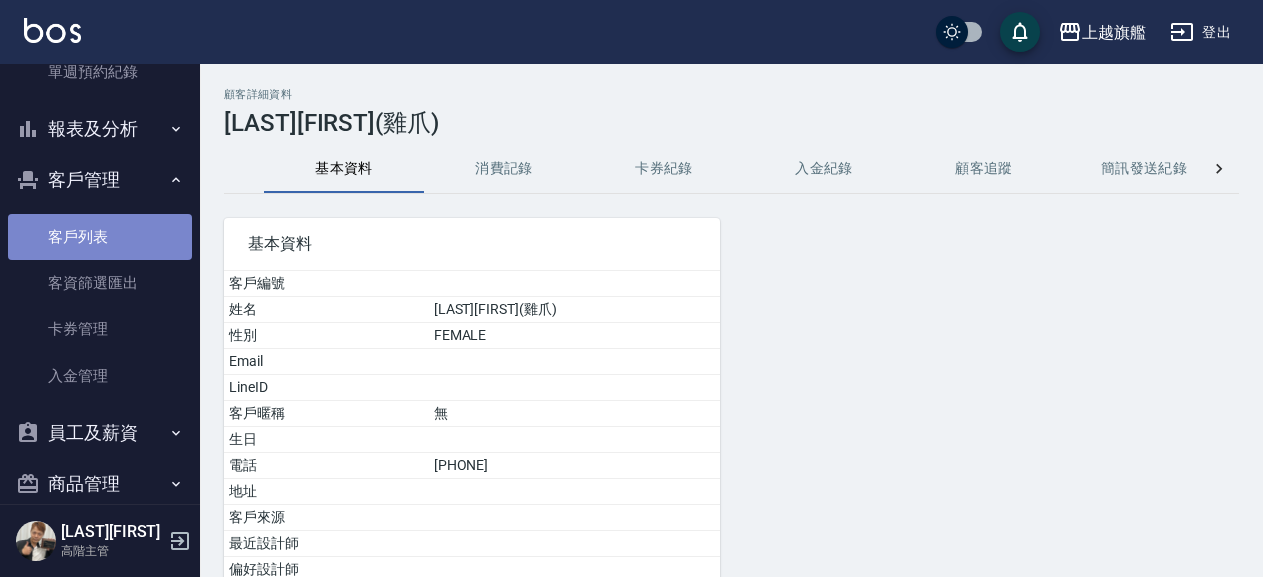 click on "客戶列表" at bounding box center [100, 237] 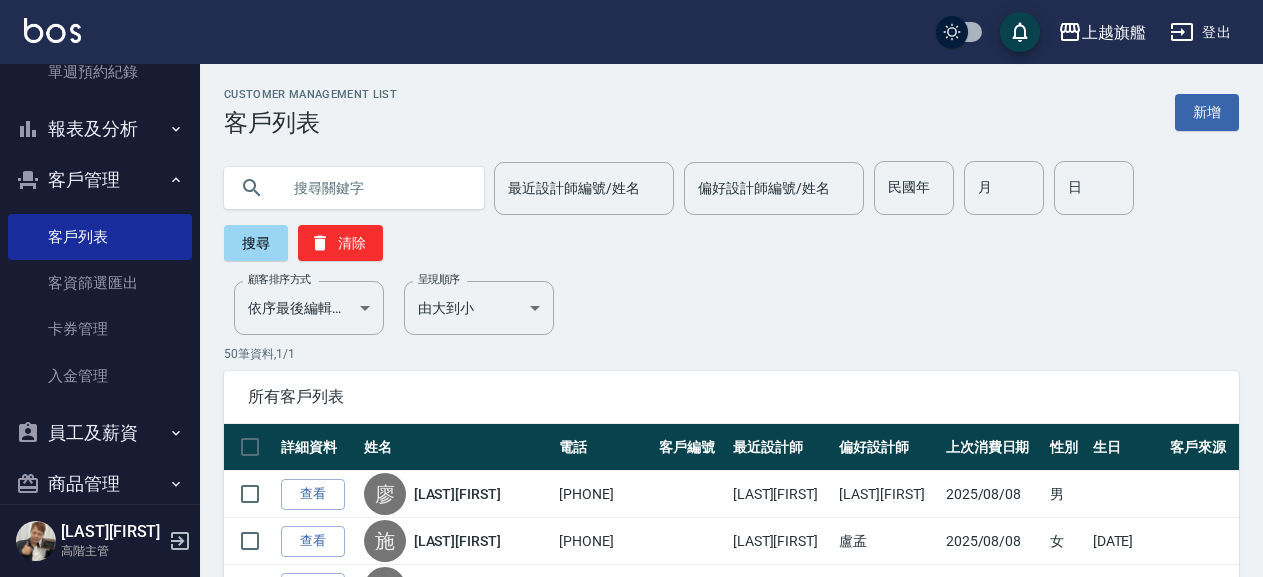 click at bounding box center (374, 188) 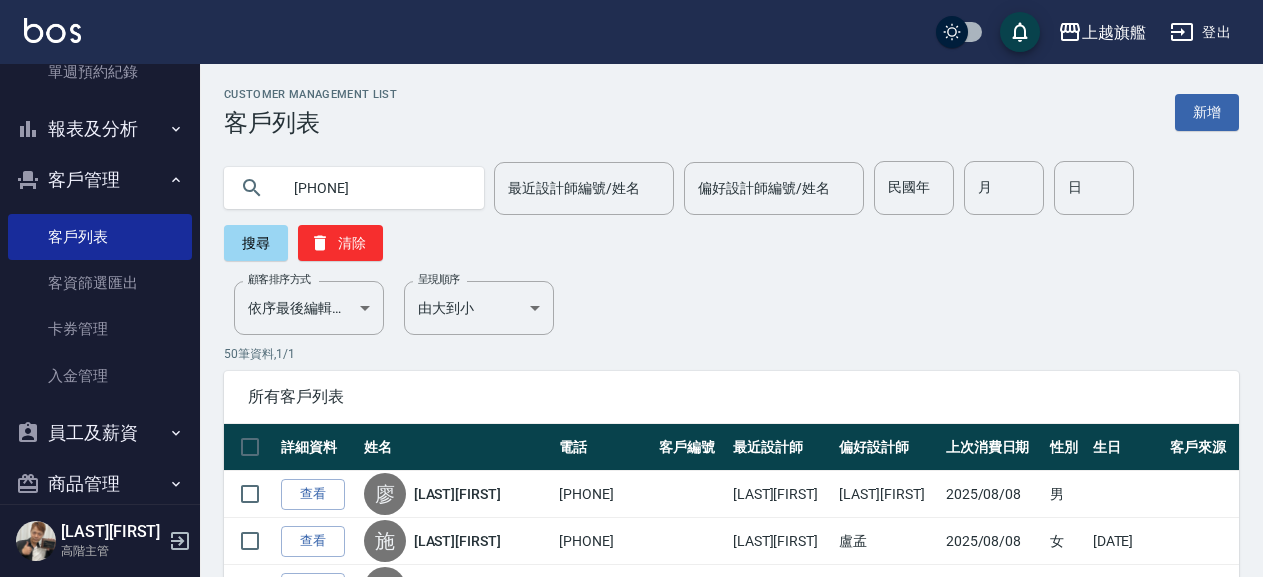 type on "[PHONE]" 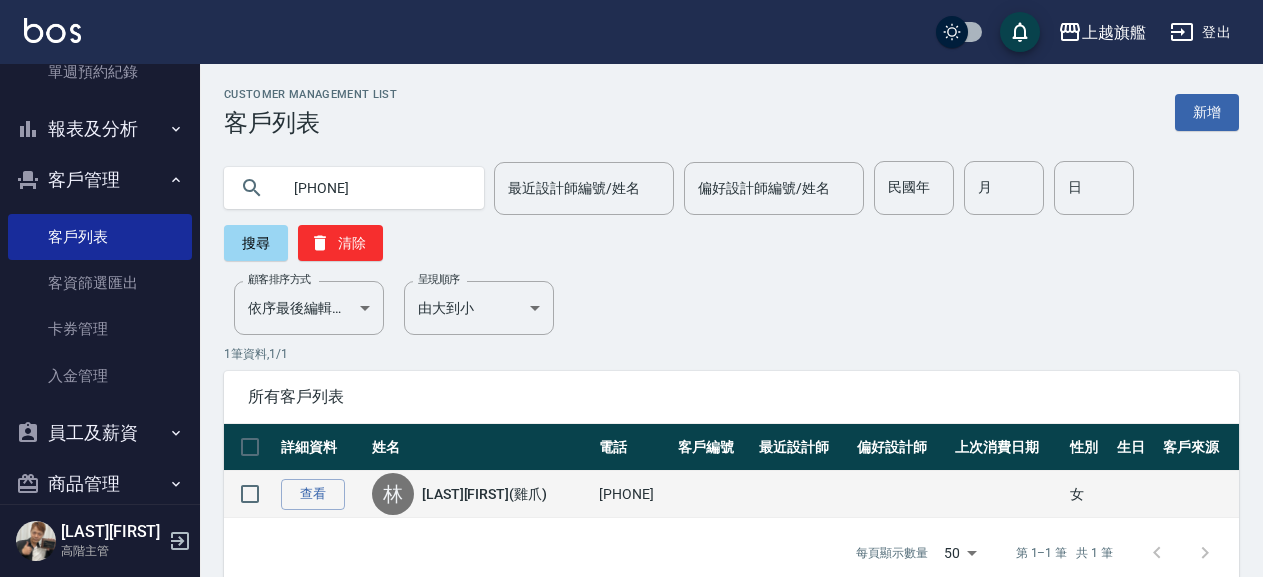 click on "林" at bounding box center (393, 494) 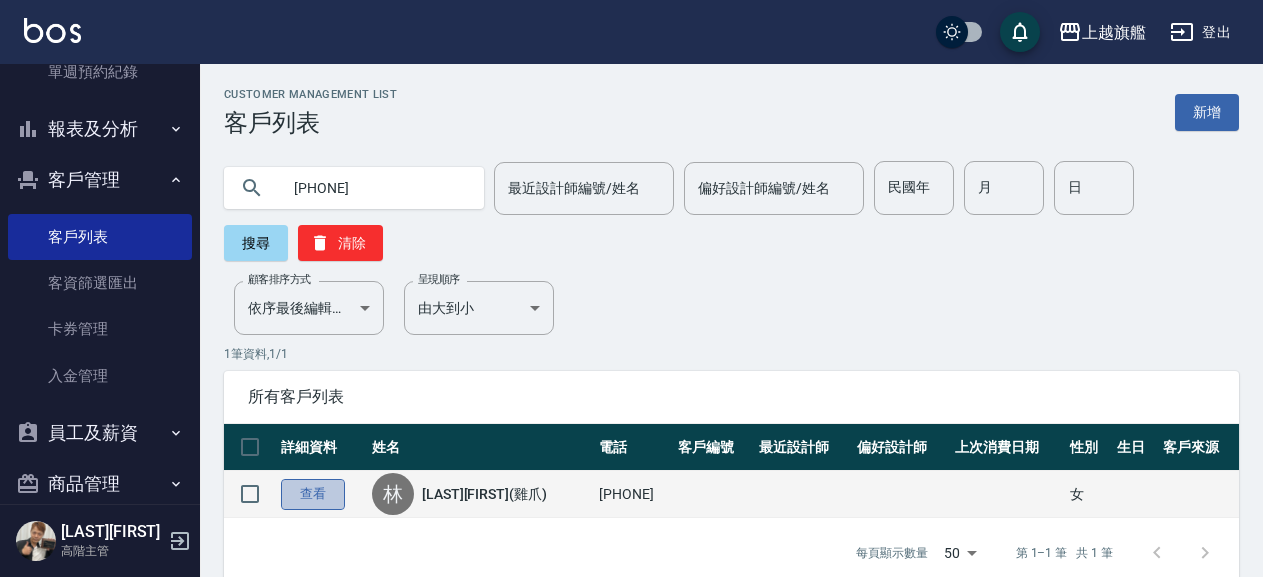click on "查看" at bounding box center [313, 494] 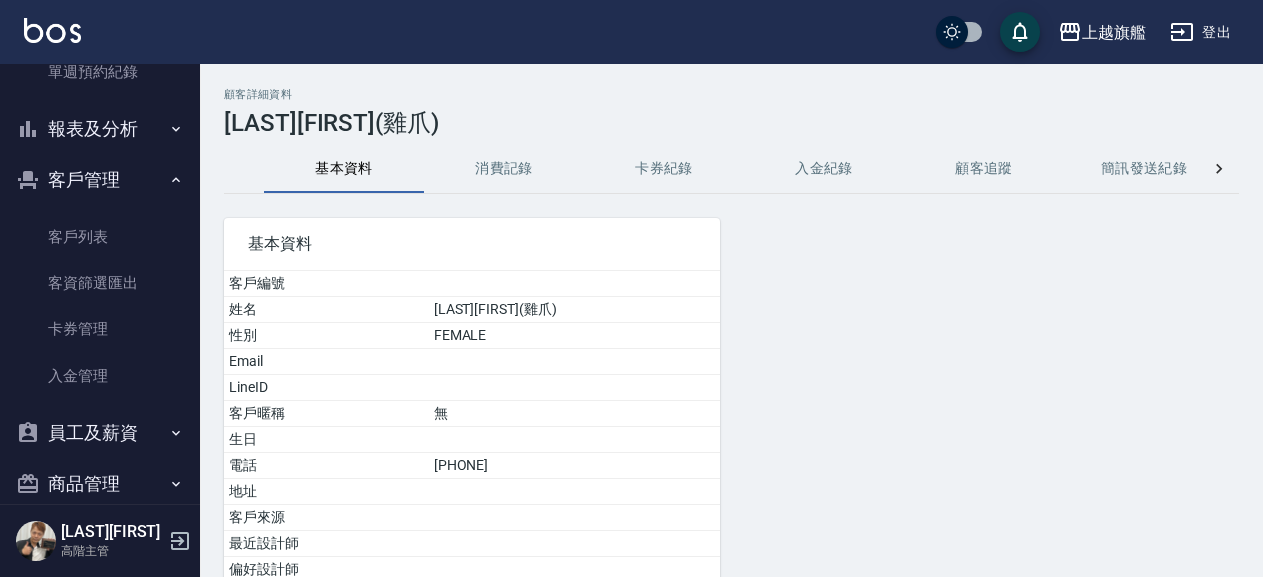click on "消費記錄" at bounding box center (504, 169) 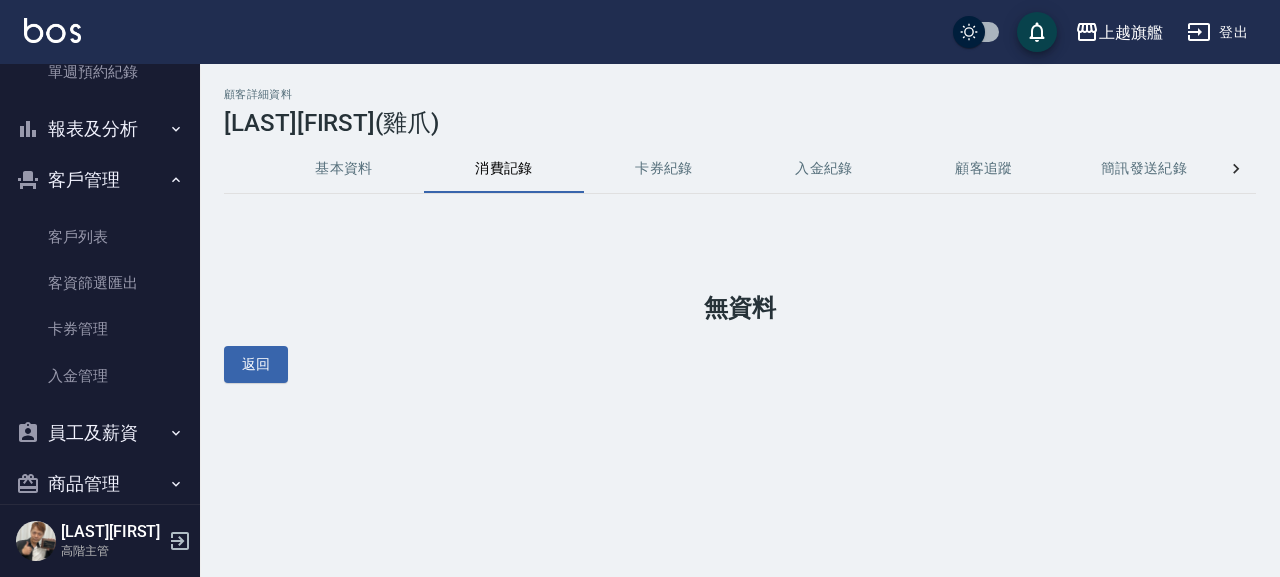 click on "卡券紀錄" at bounding box center [664, 169] 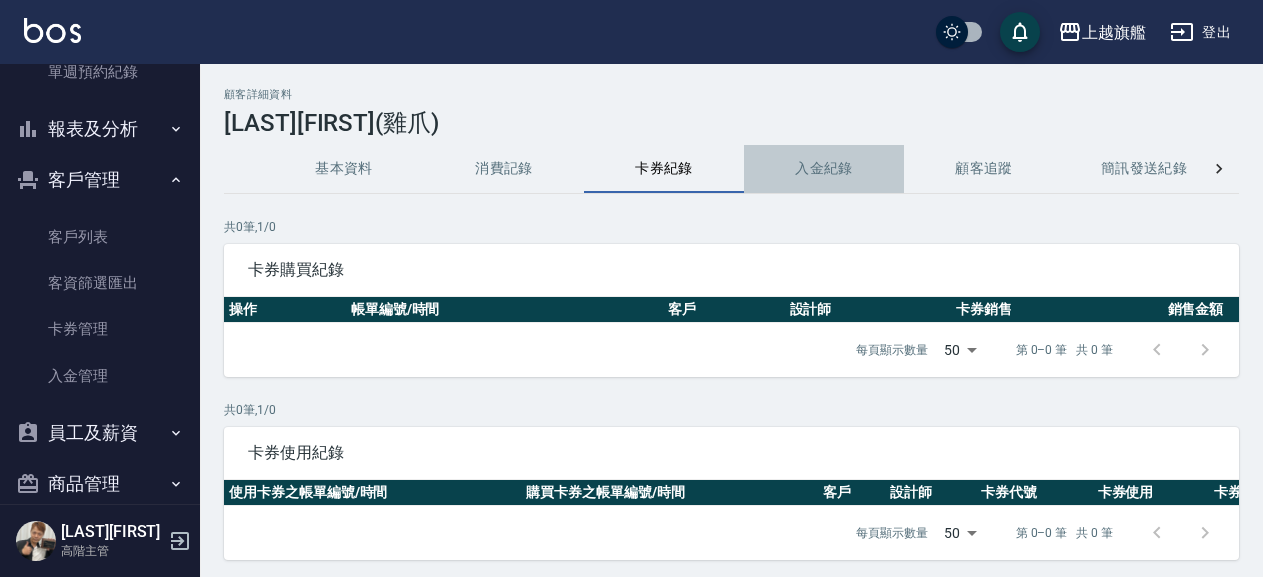 click on "入金紀錄" at bounding box center [824, 169] 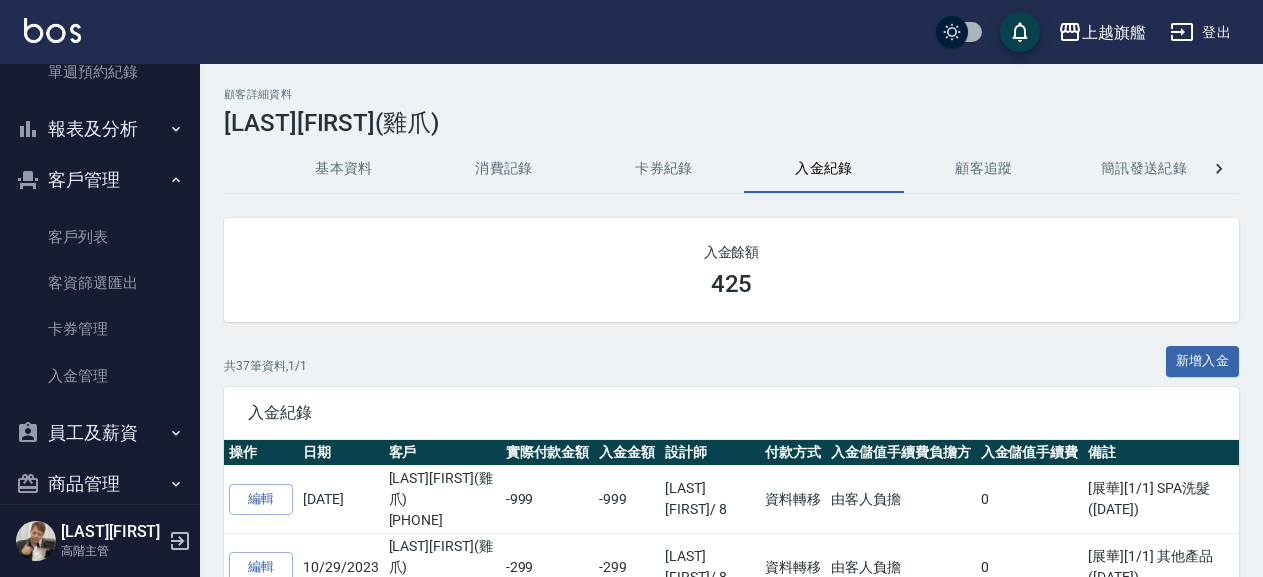 click on "425" at bounding box center (732, 284) 